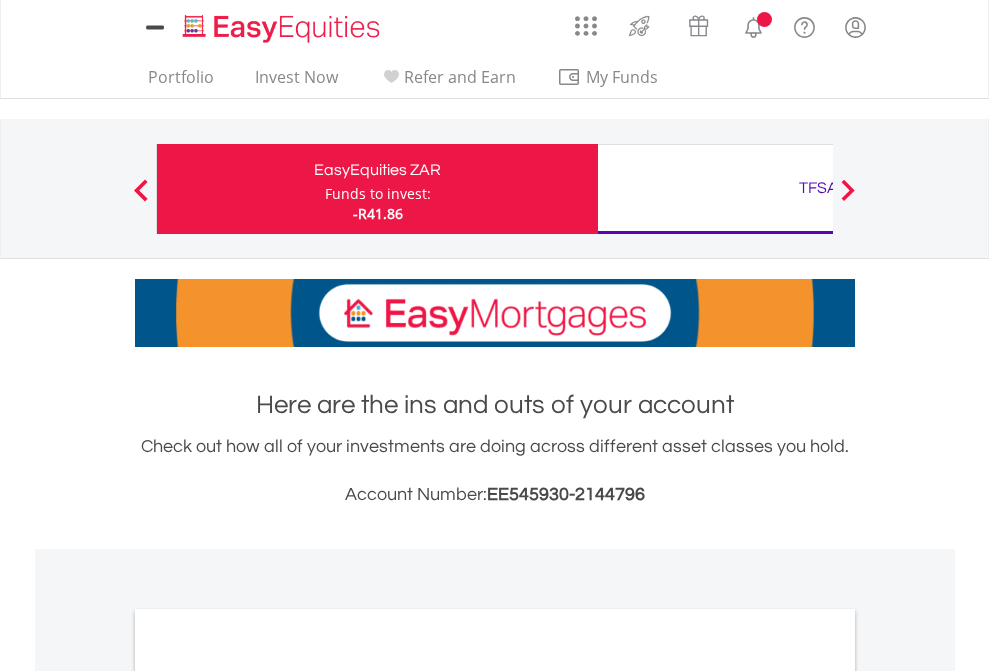 scroll, scrollTop: 0, scrollLeft: 0, axis: both 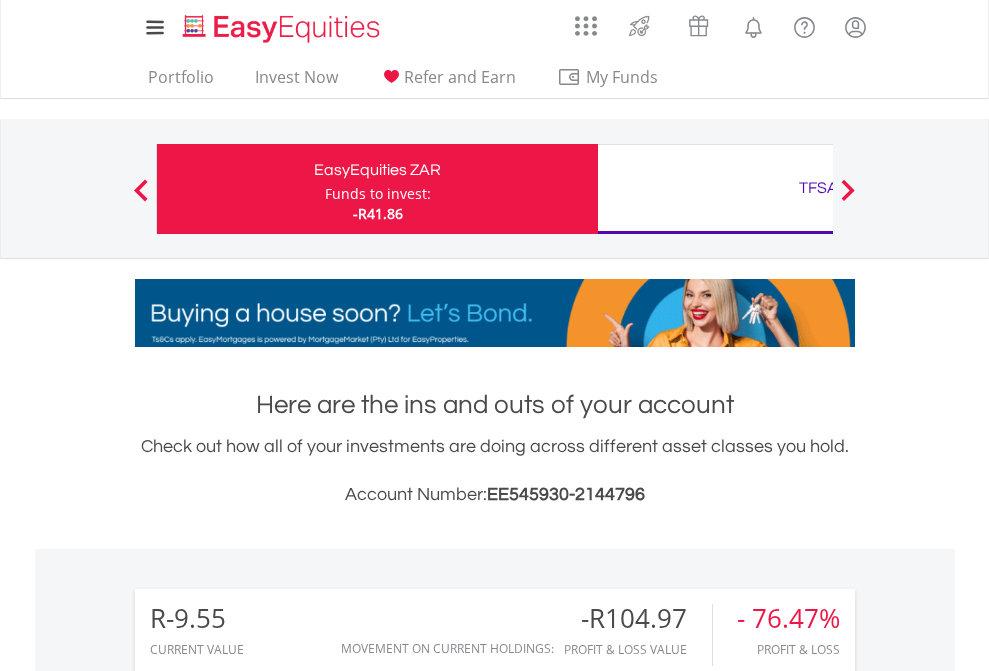 click on "Funds to invest:" at bounding box center (378, 194) 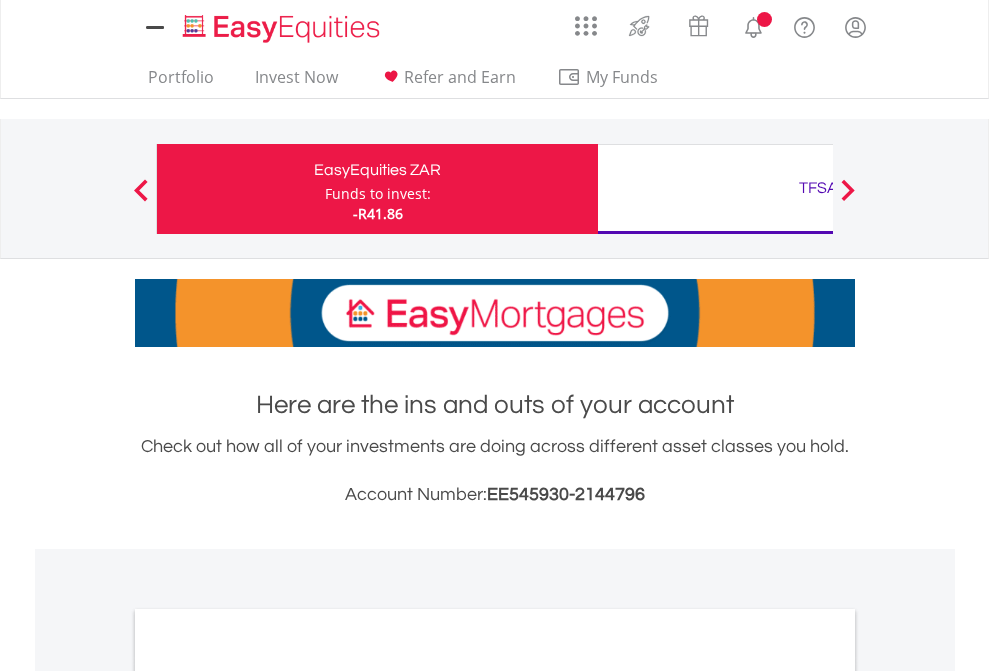 scroll, scrollTop: 0, scrollLeft: 0, axis: both 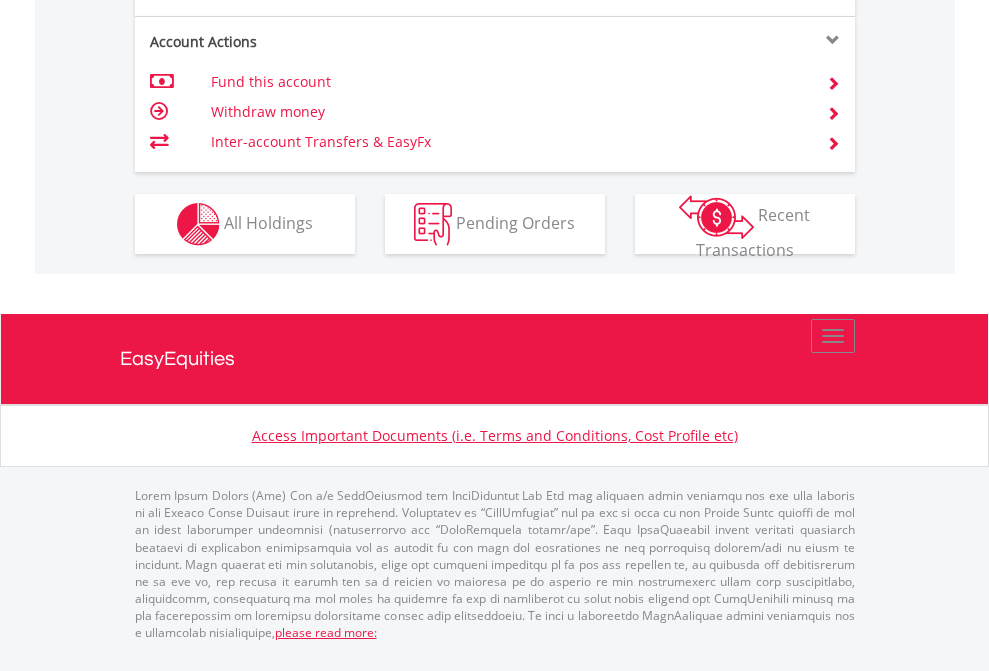 click on "Investment types" at bounding box center (706, -337) 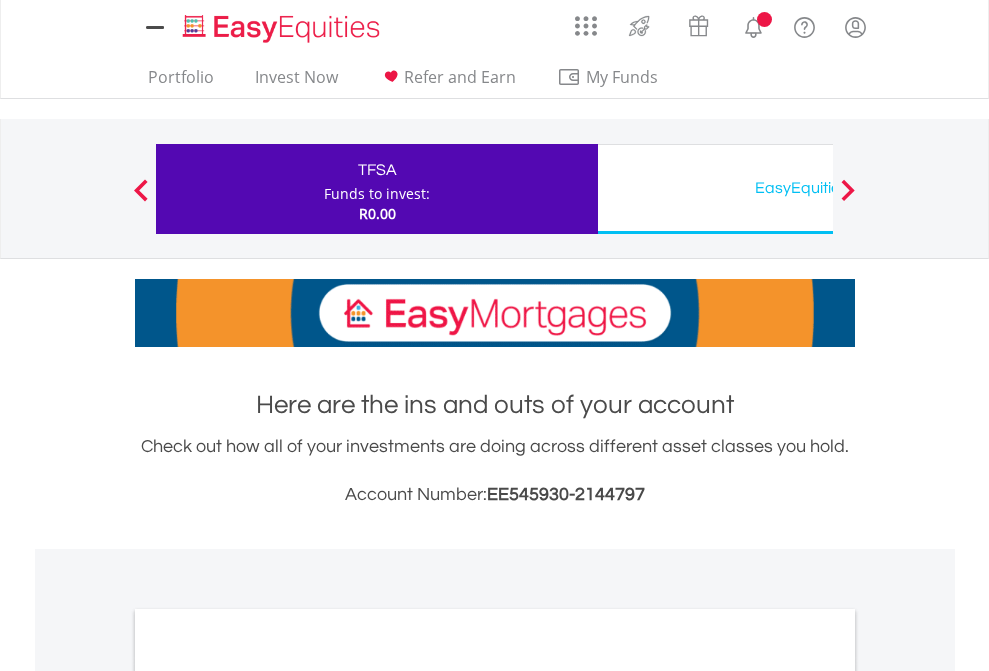 scroll, scrollTop: 0, scrollLeft: 0, axis: both 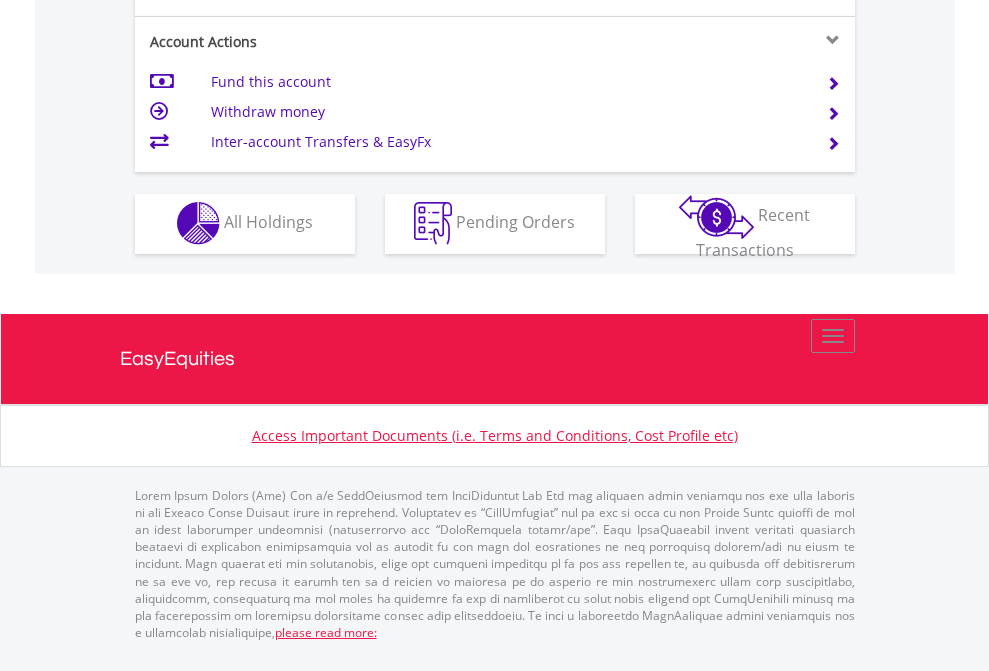 click on "Investment types" at bounding box center [706, -353] 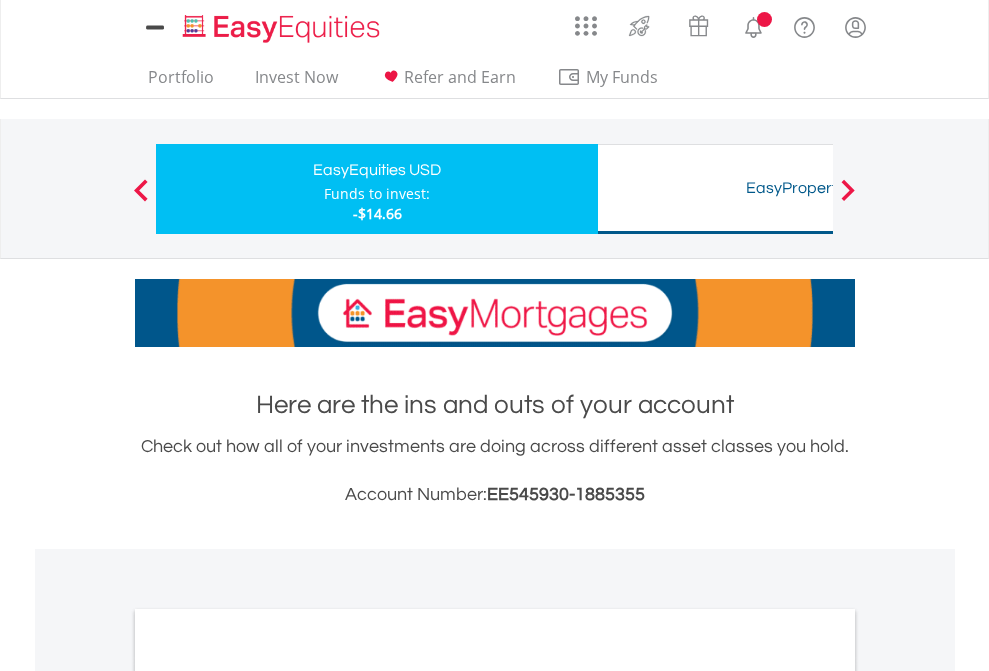 scroll, scrollTop: 0, scrollLeft: 0, axis: both 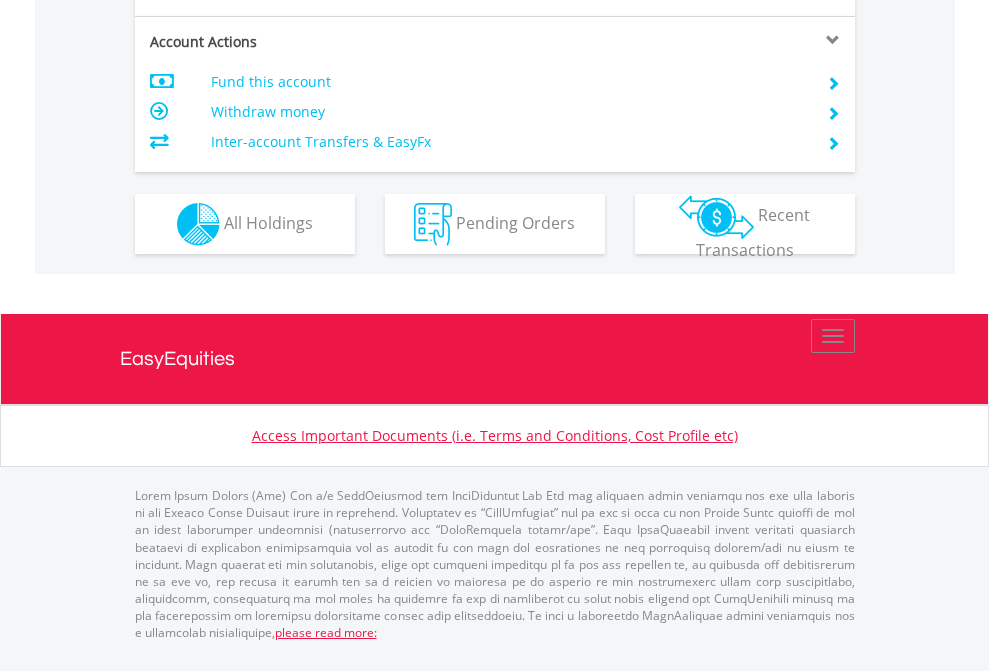click on "Investment types" at bounding box center (706, -337) 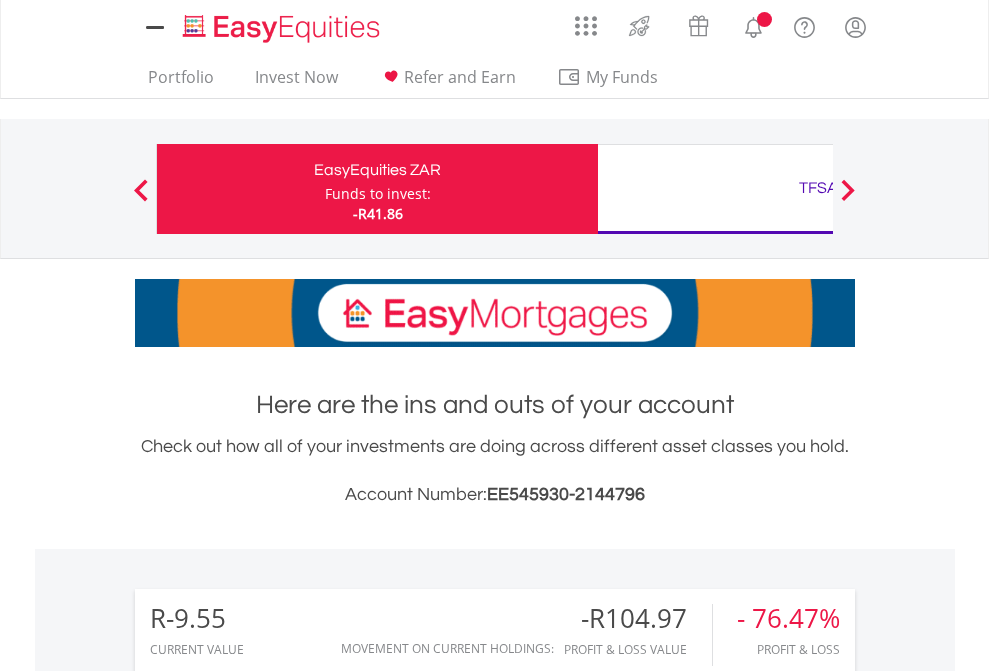 scroll, scrollTop: 0, scrollLeft: 0, axis: both 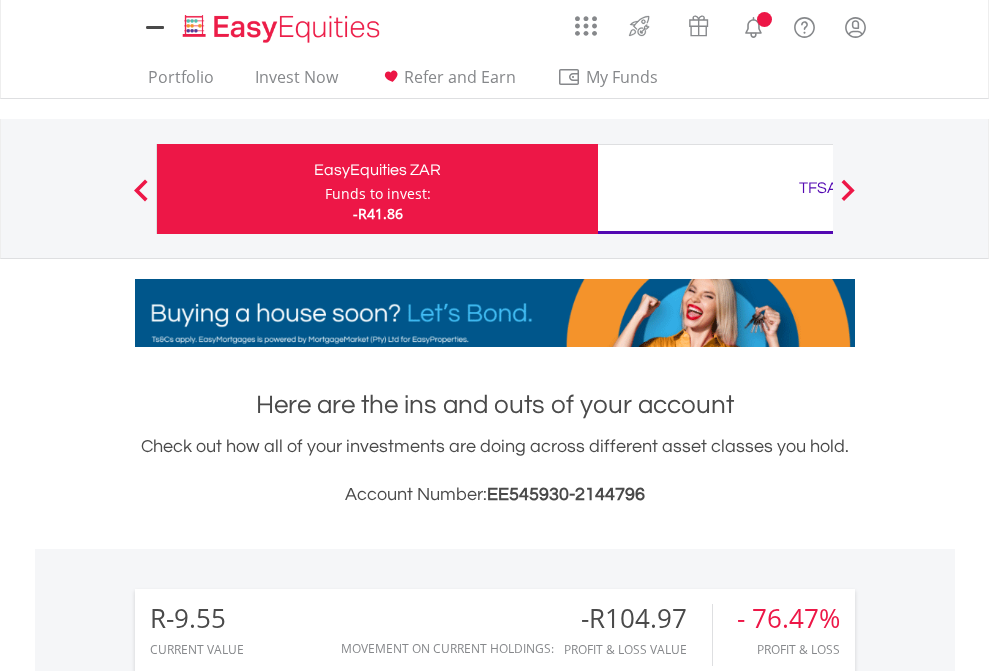 click on "All Holdings" at bounding box center [268, 1506] 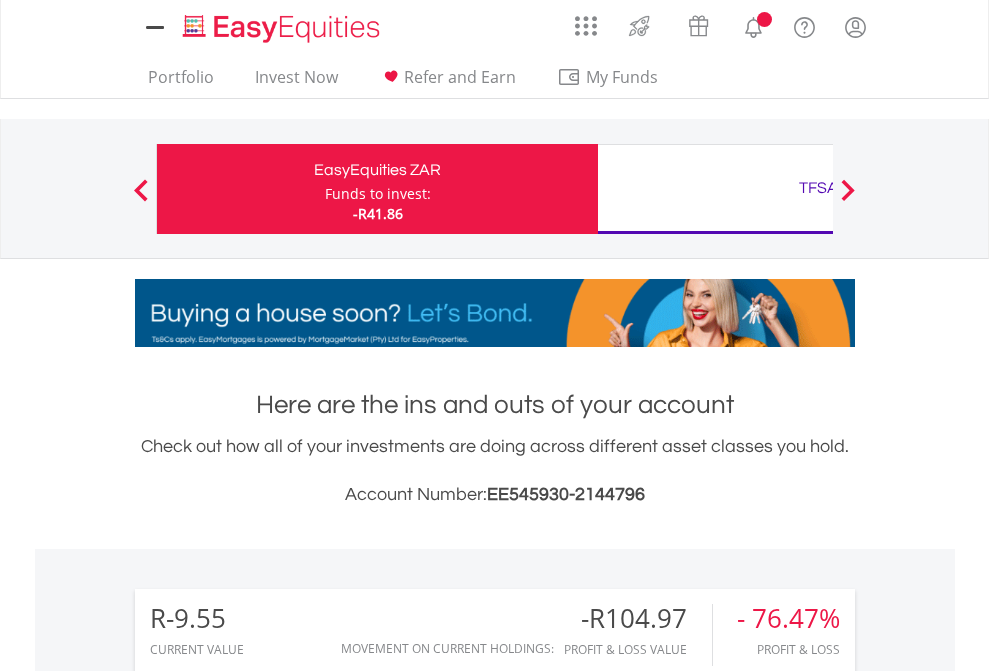 scroll, scrollTop: 999808, scrollLeft: 999687, axis: both 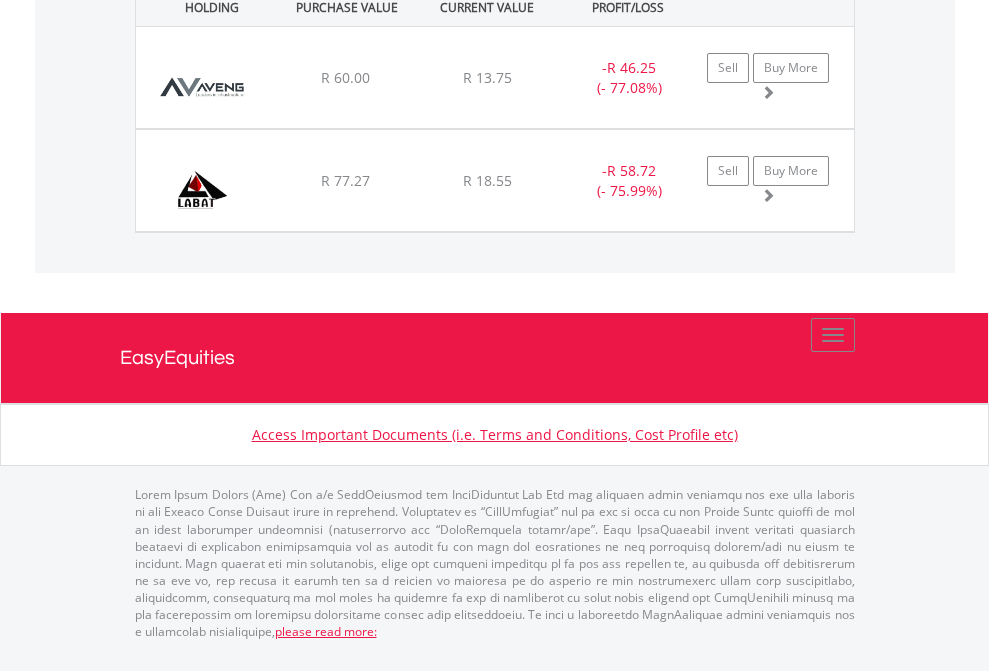 click on "TFSA" at bounding box center [818, -1482] 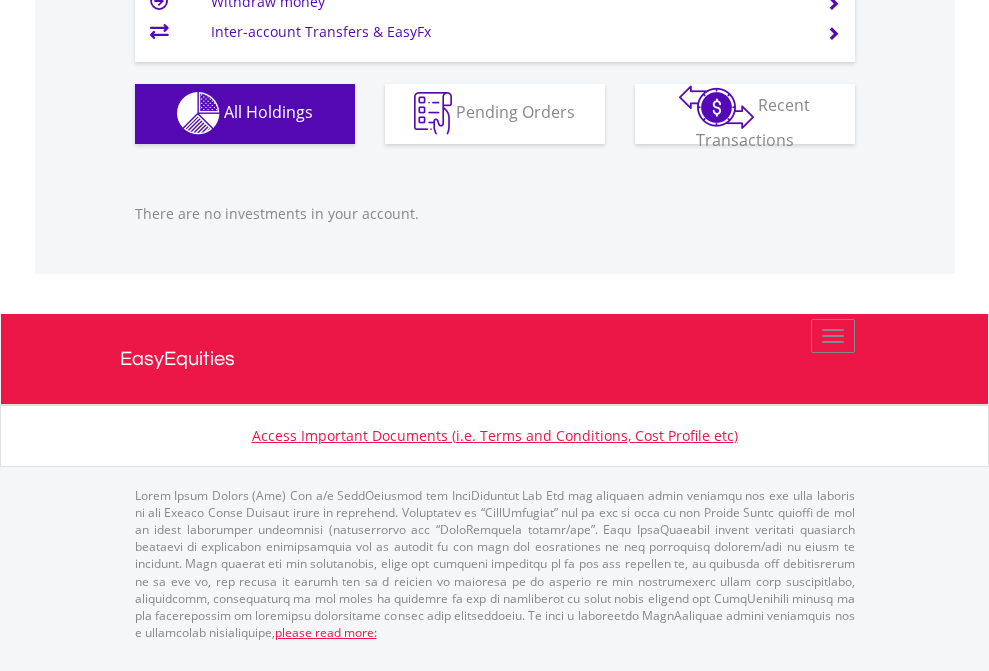scroll, scrollTop: 1980, scrollLeft: 0, axis: vertical 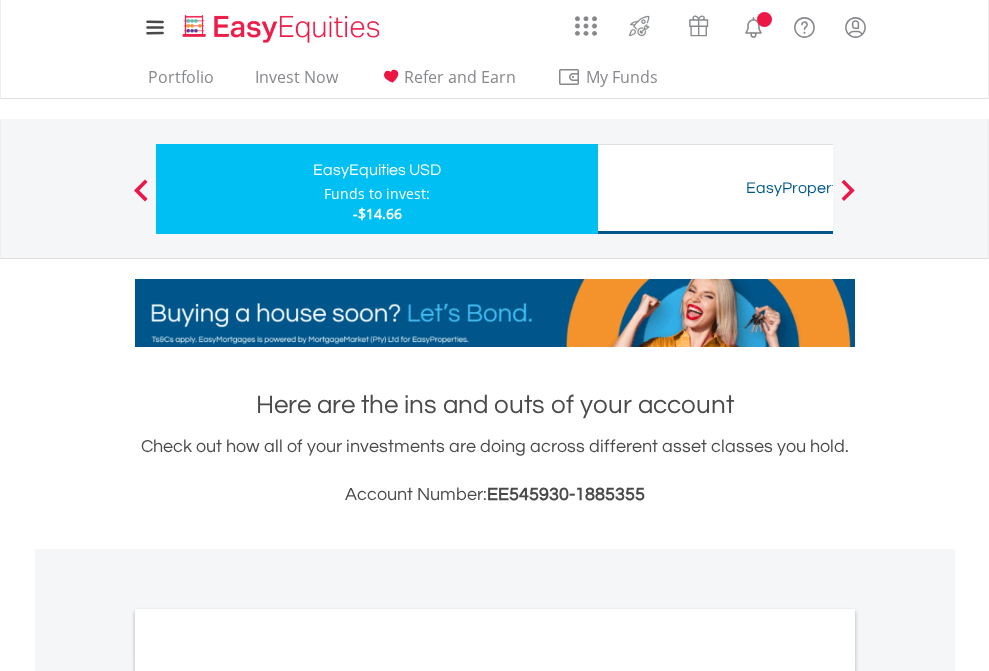 click on "All Holdings" at bounding box center (268, 1096) 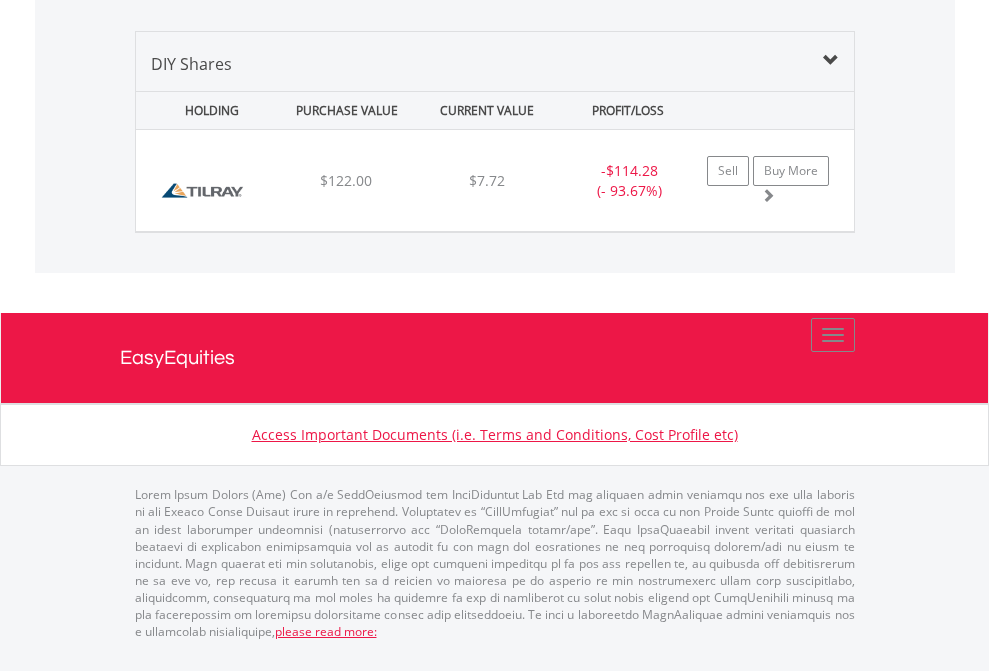scroll, scrollTop: 2225, scrollLeft: 0, axis: vertical 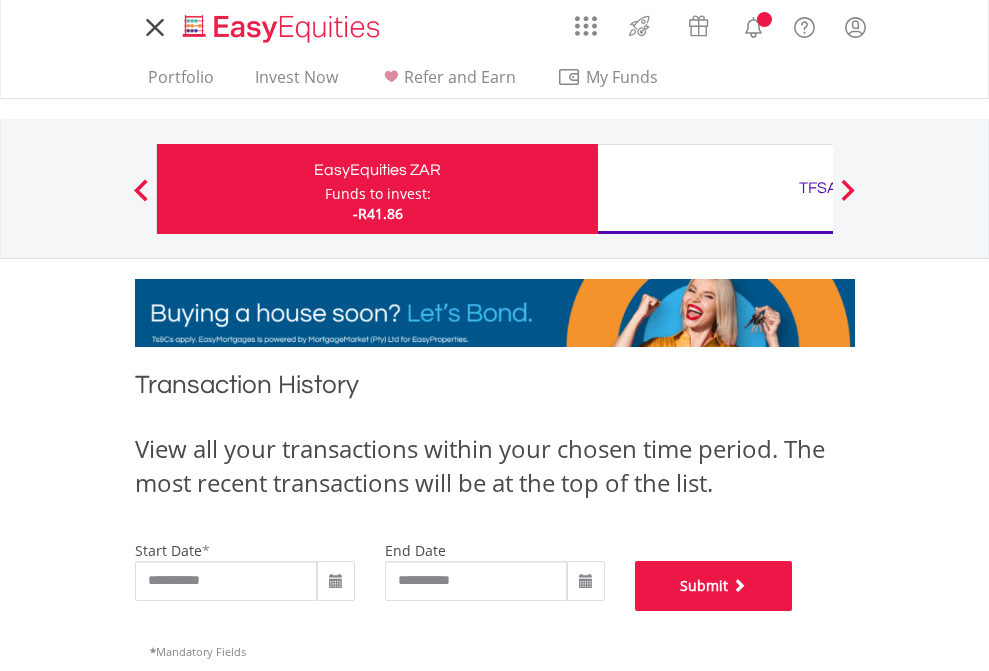 click on "Submit" at bounding box center [714, 586] 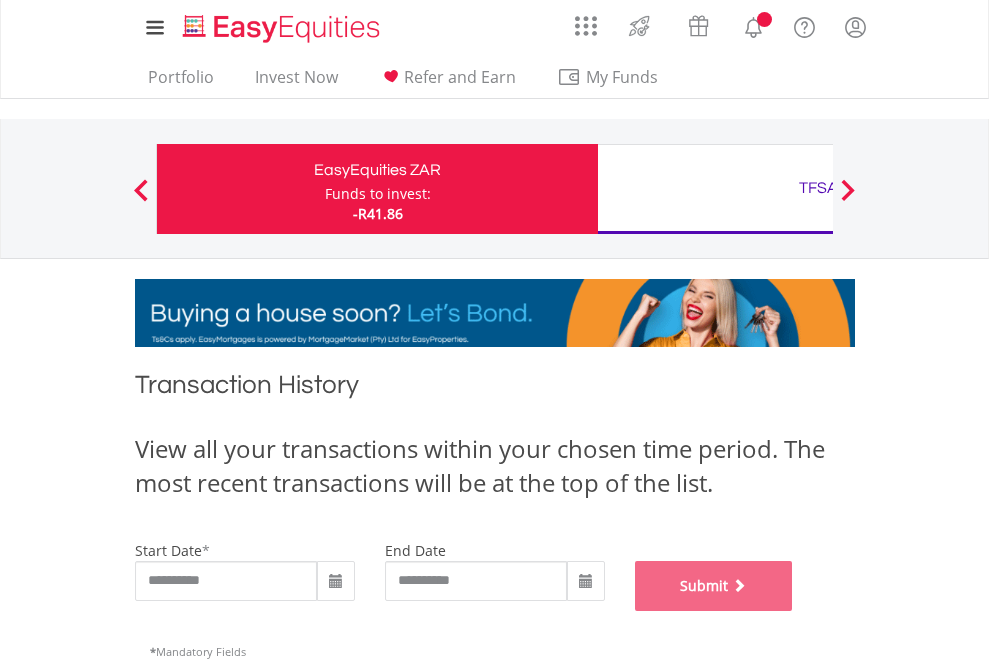 scroll, scrollTop: 811, scrollLeft: 0, axis: vertical 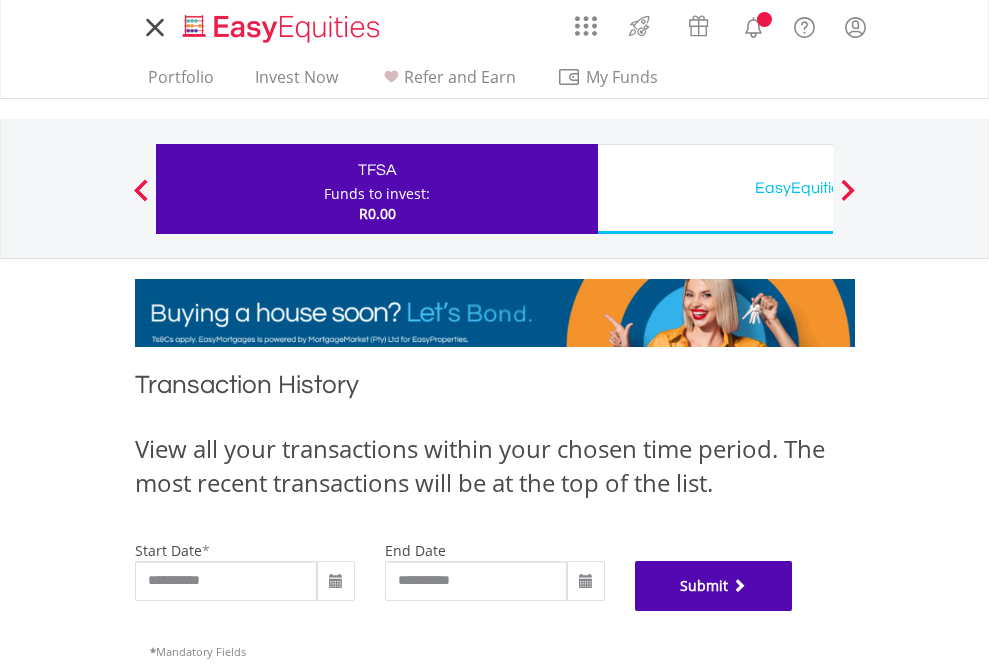 click on "Submit" at bounding box center (714, 586) 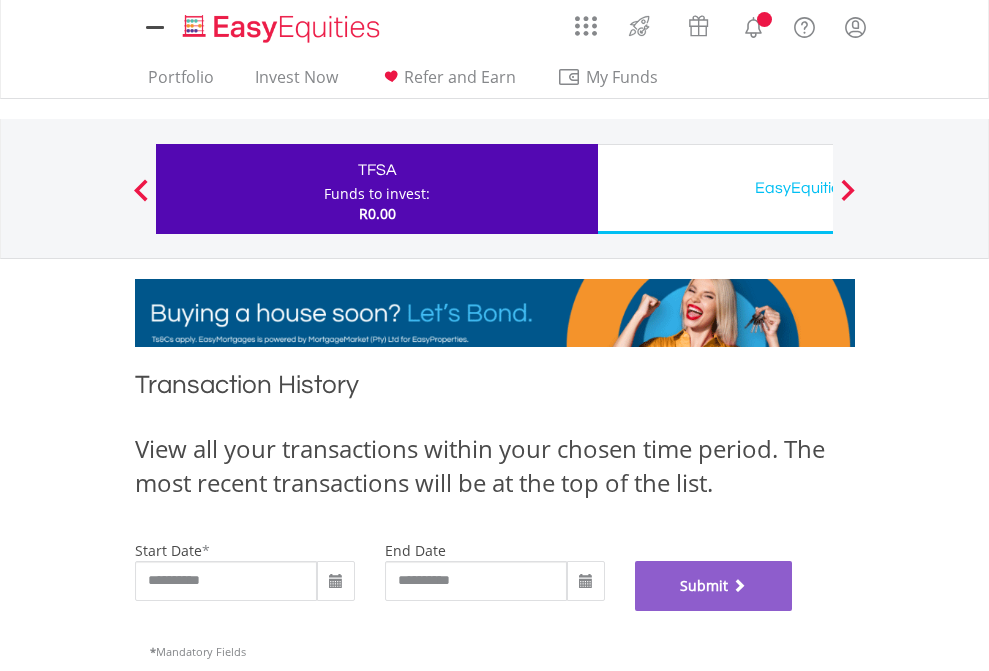 scroll, scrollTop: 811, scrollLeft: 0, axis: vertical 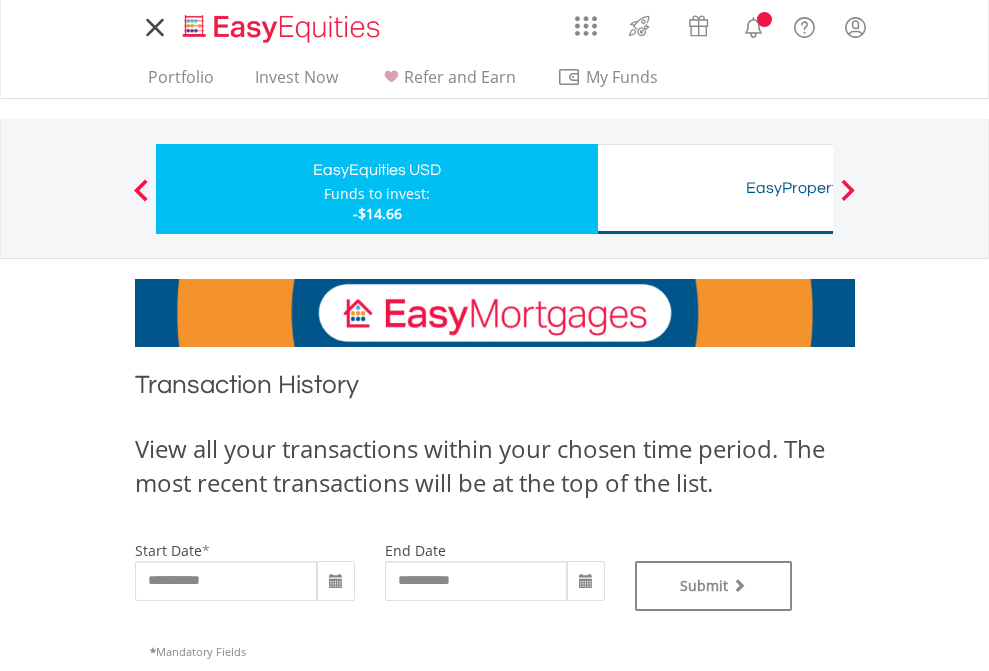 type on "**********" 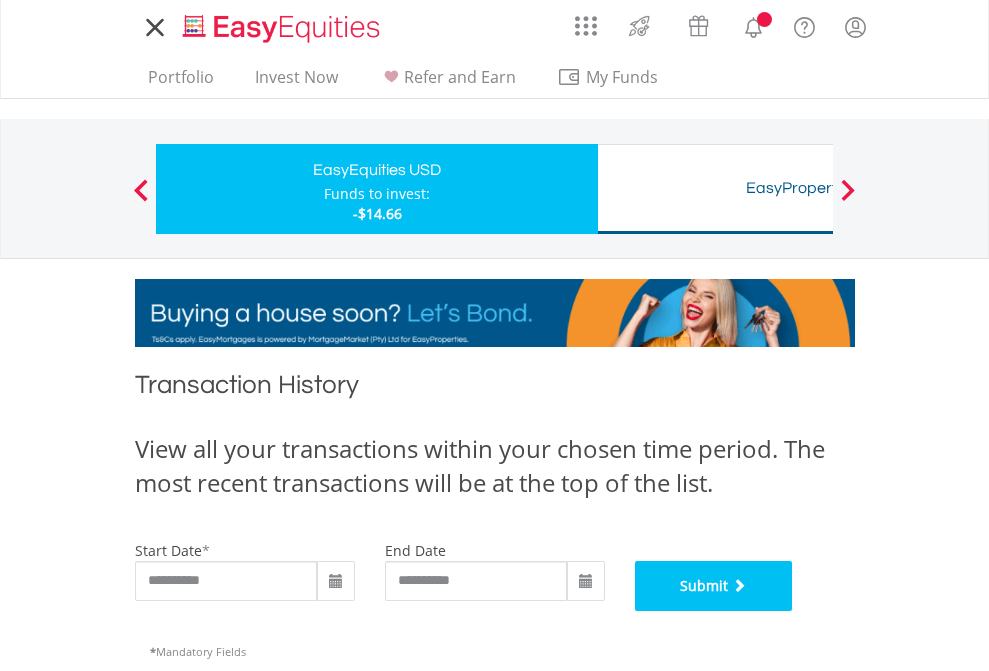 click on "Submit" at bounding box center [714, 586] 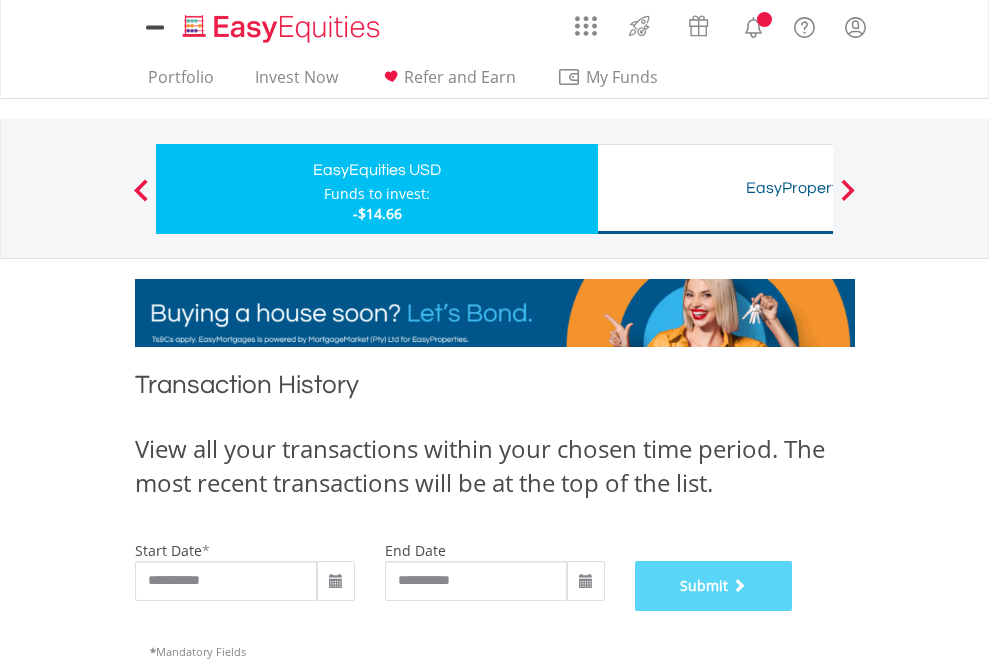 scroll, scrollTop: 811, scrollLeft: 0, axis: vertical 